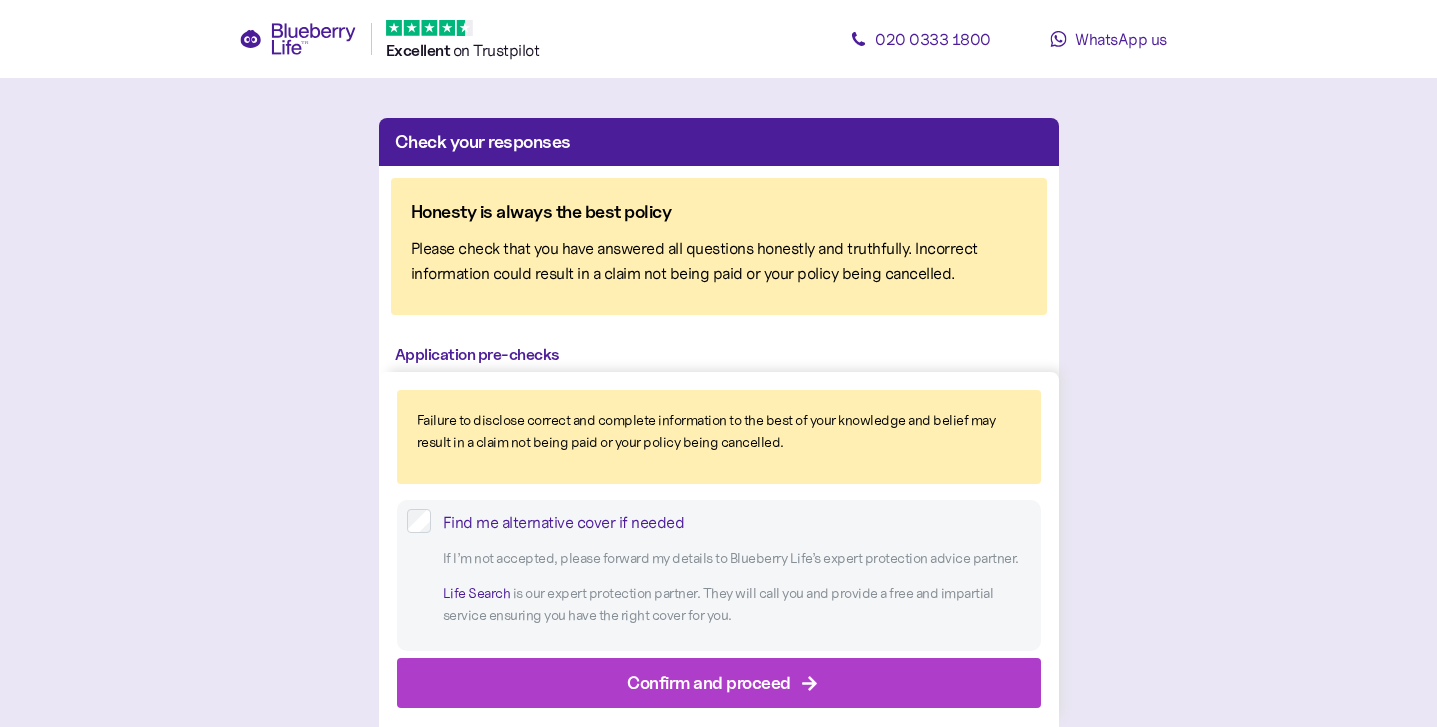 scroll, scrollTop: 0, scrollLeft: 0, axis: both 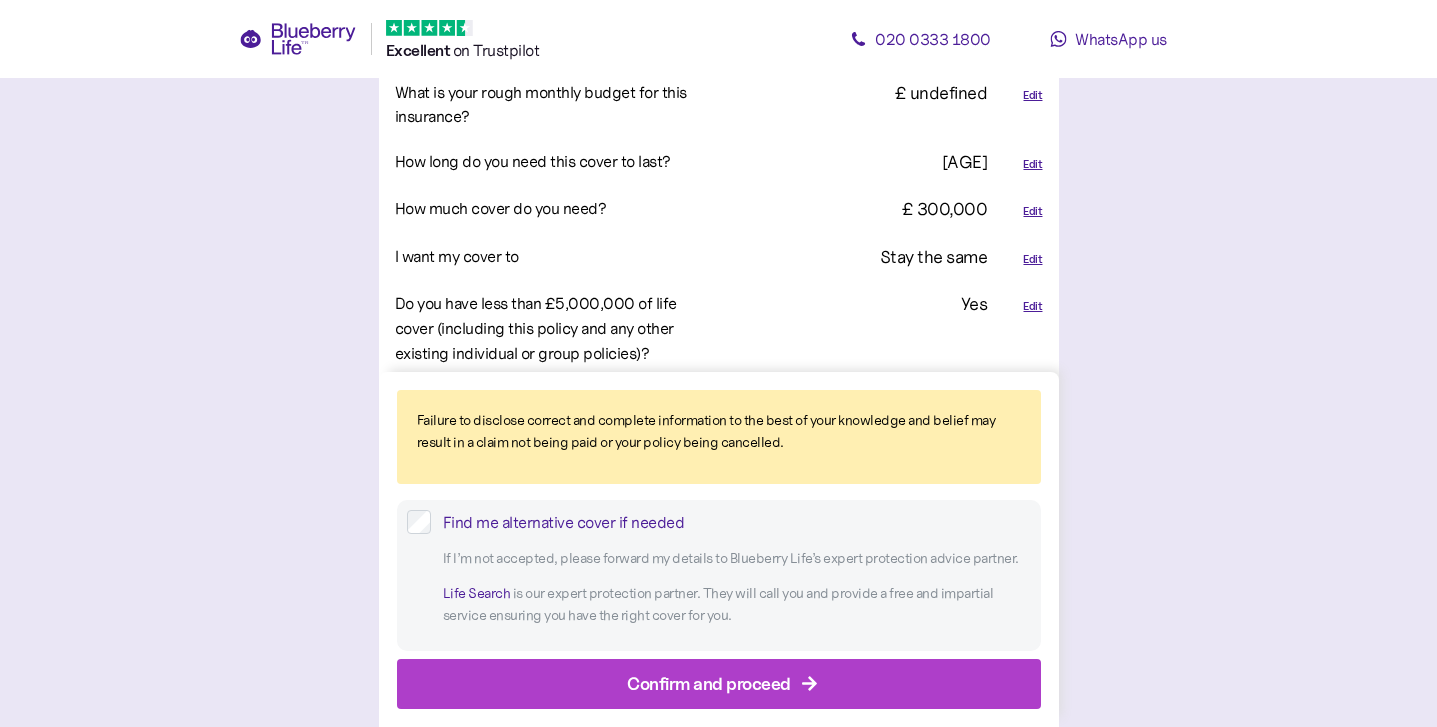 click on "Edit" at bounding box center [1032, 211] 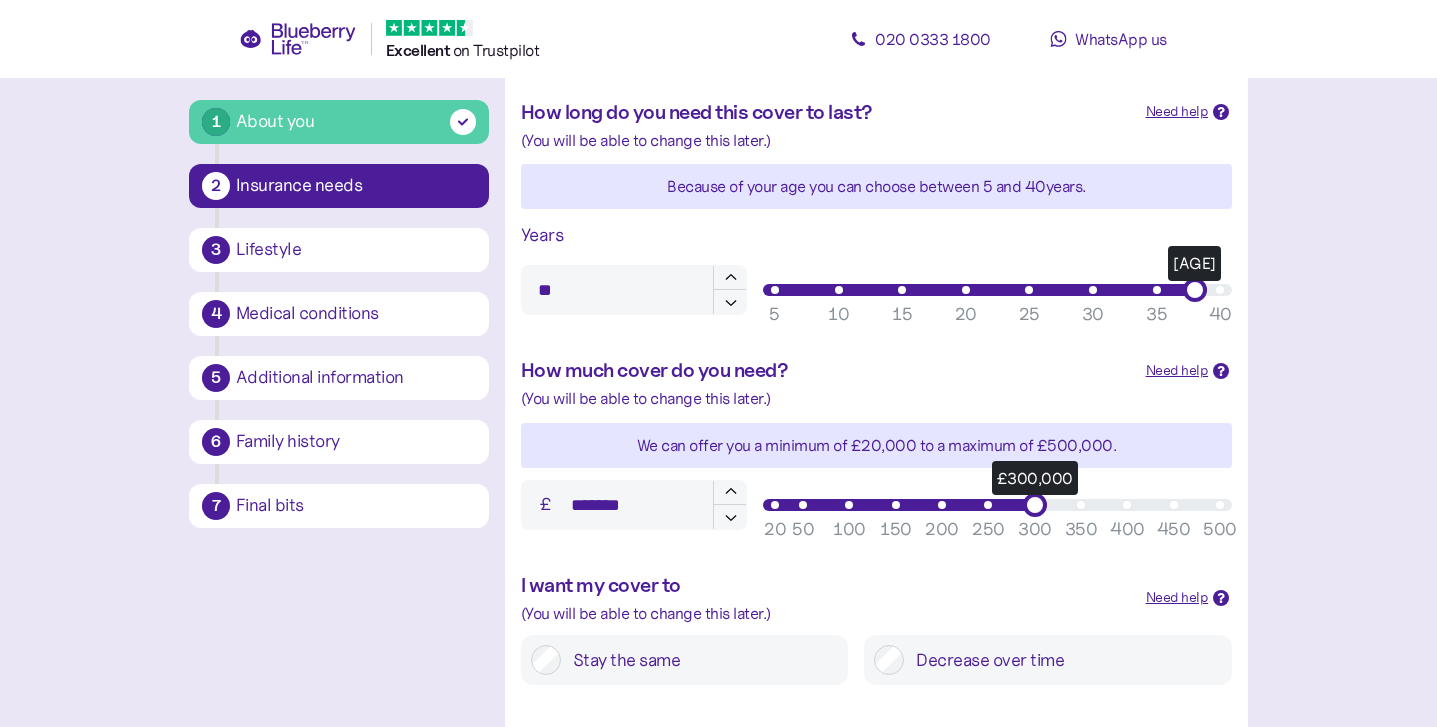 scroll, scrollTop: 574, scrollLeft: 0, axis: vertical 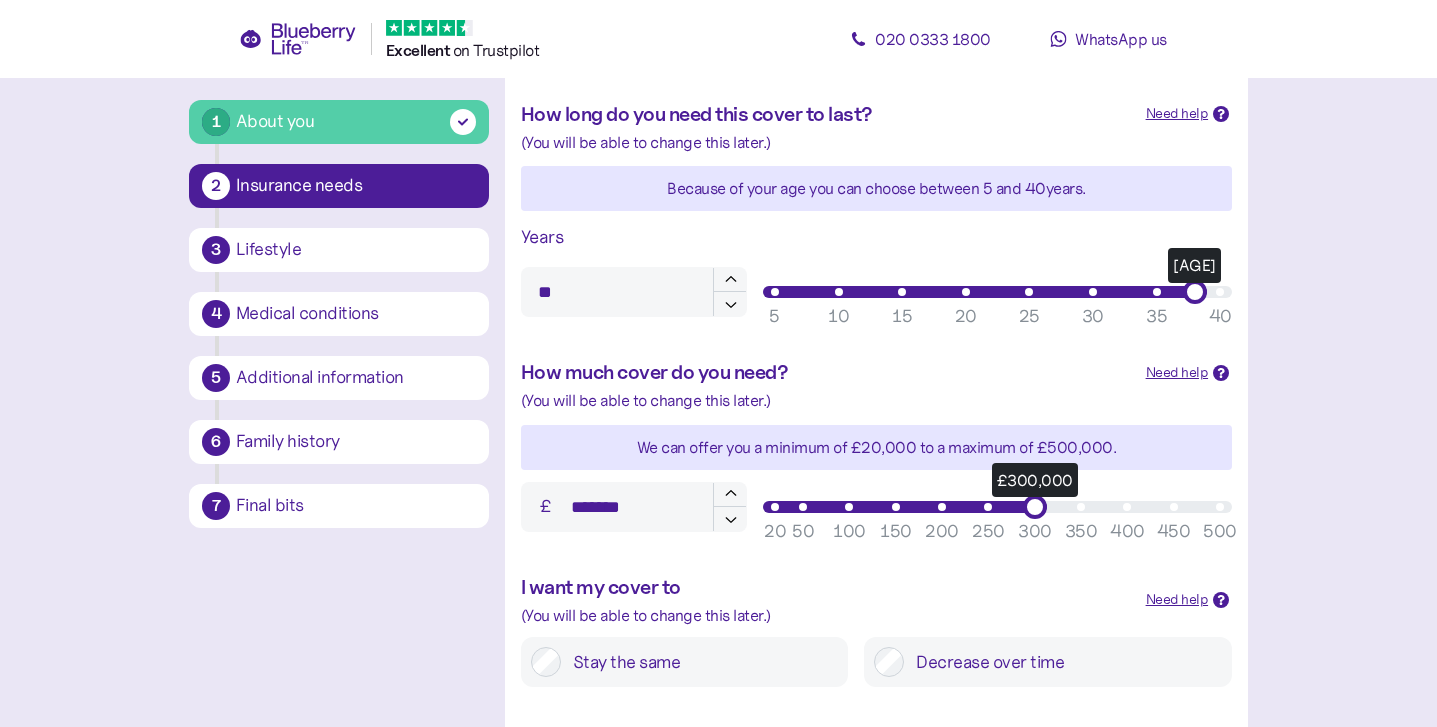 click on "*******" at bounding box center [634, 507] 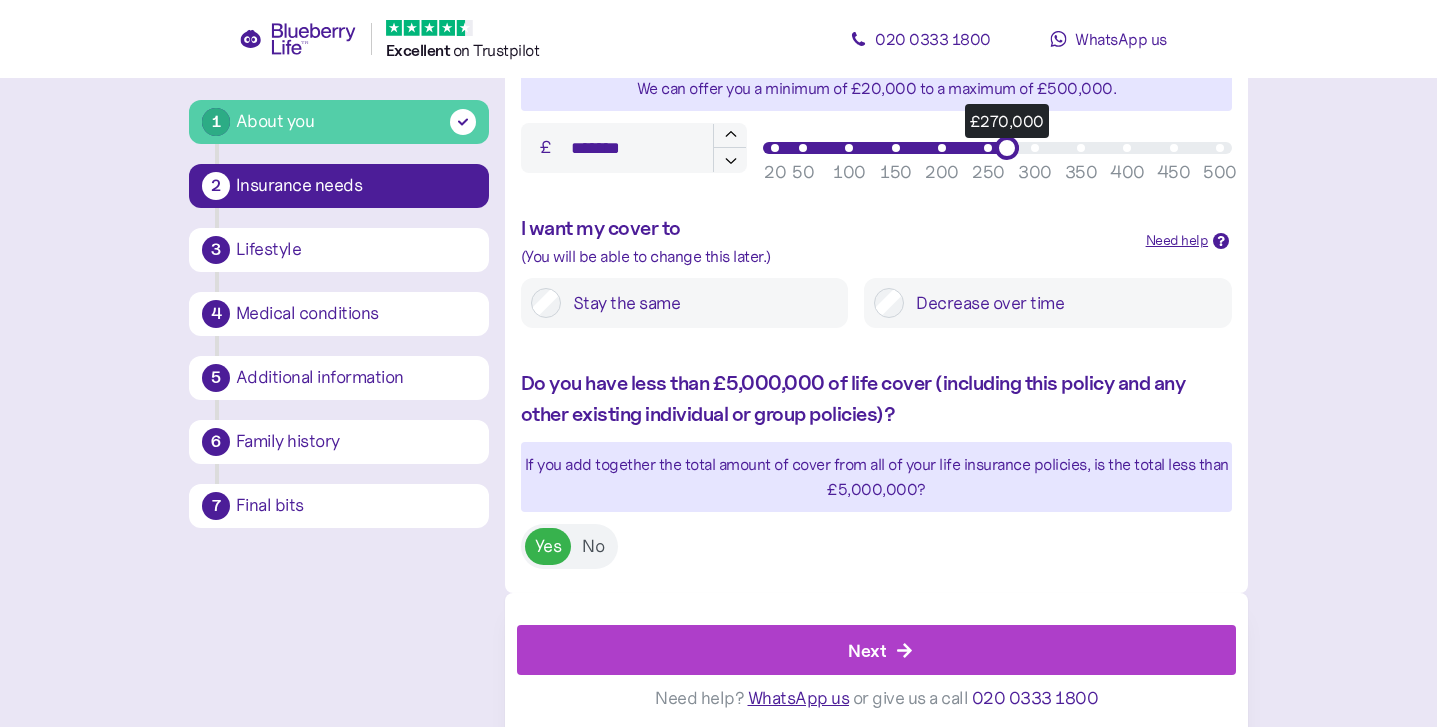 scroll, scrollTop: 932, scrollLeft: 0, axis: vertical 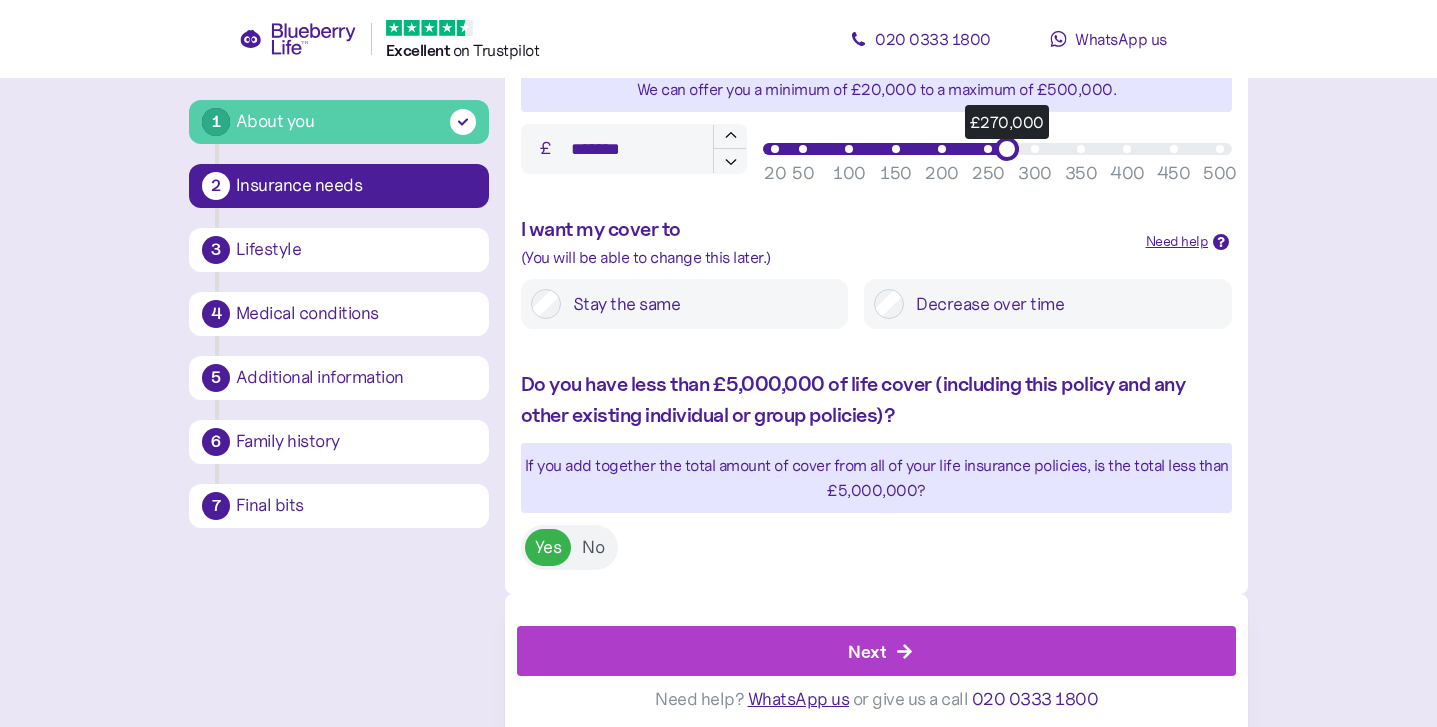 type on "*******" 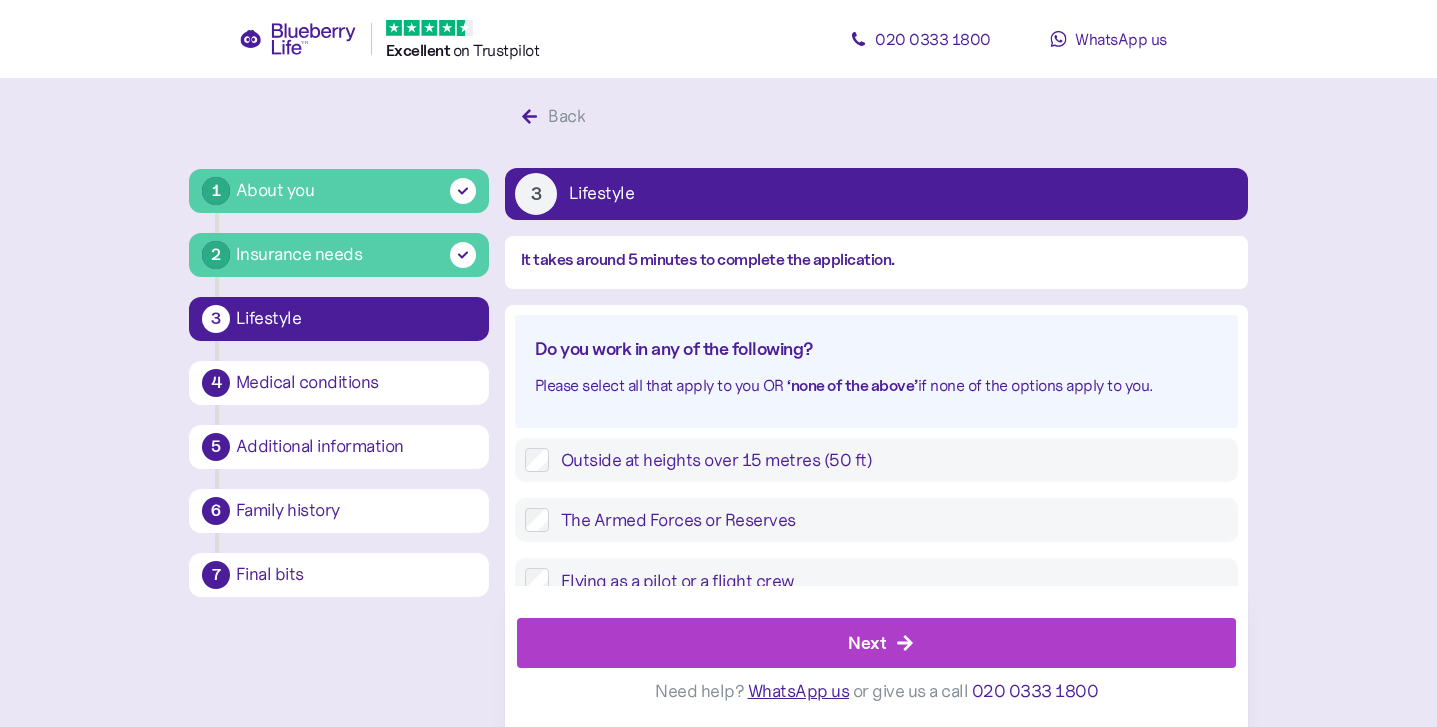 scroll, scrollTop: 38, scrollLeft: 0, axis: vertical 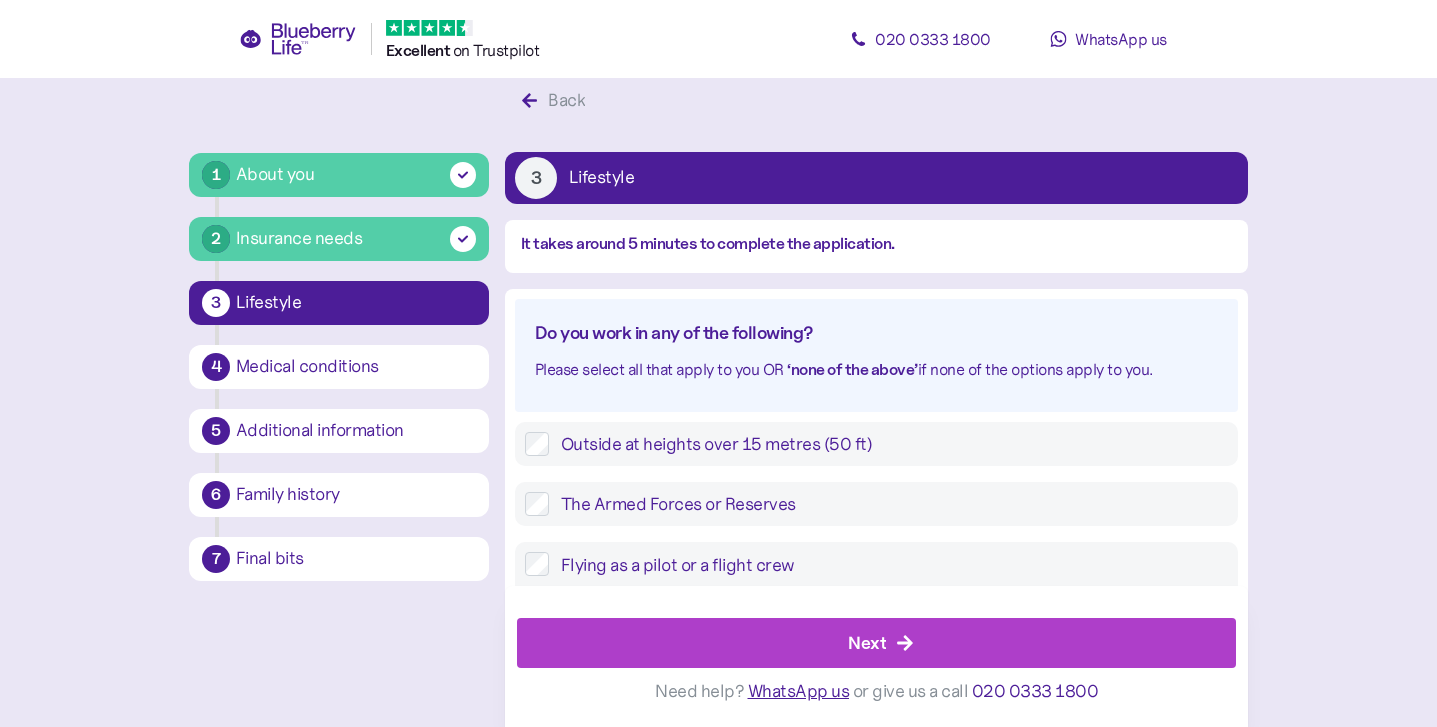click on "Next" at bounding box center (881, 643) 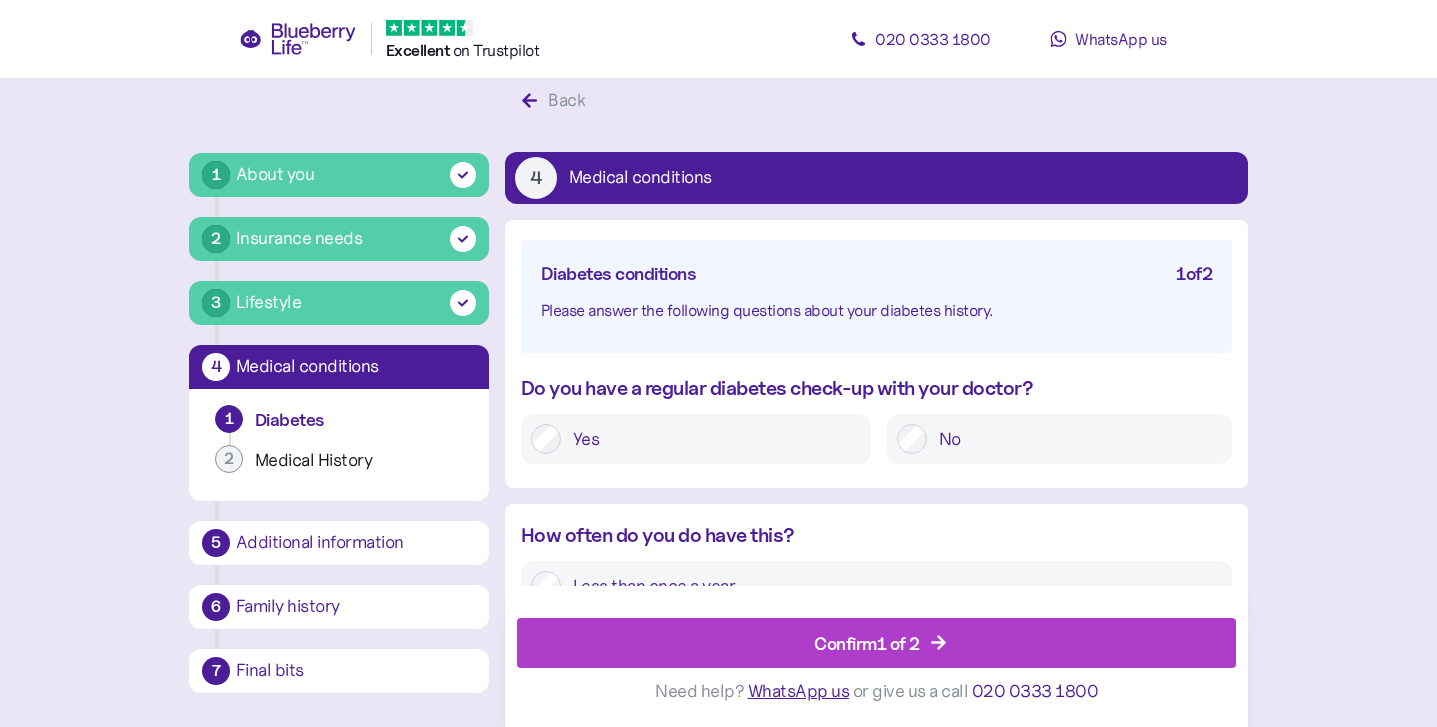 click on "Confirm  1 of 2" at bounding box center [881, 643] 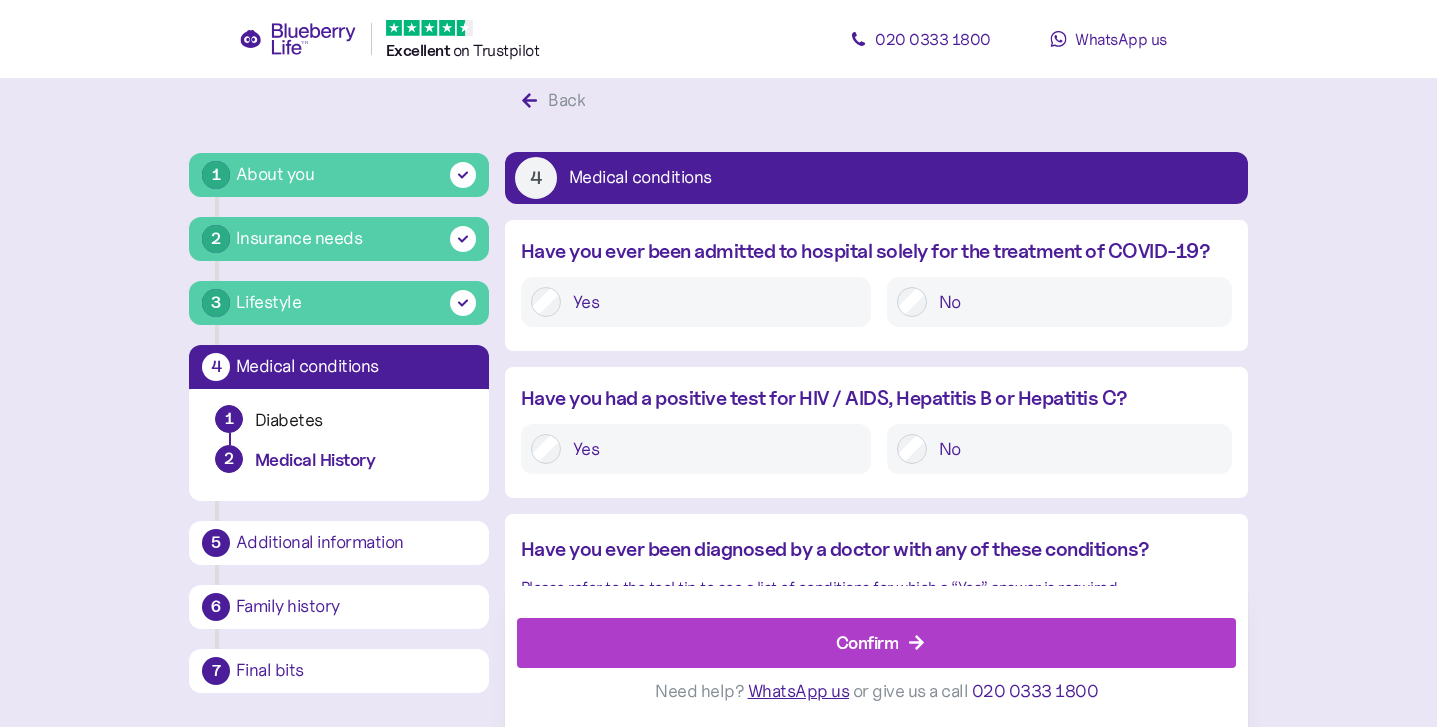 click on "Confirm" at bounding box center [881, 643] 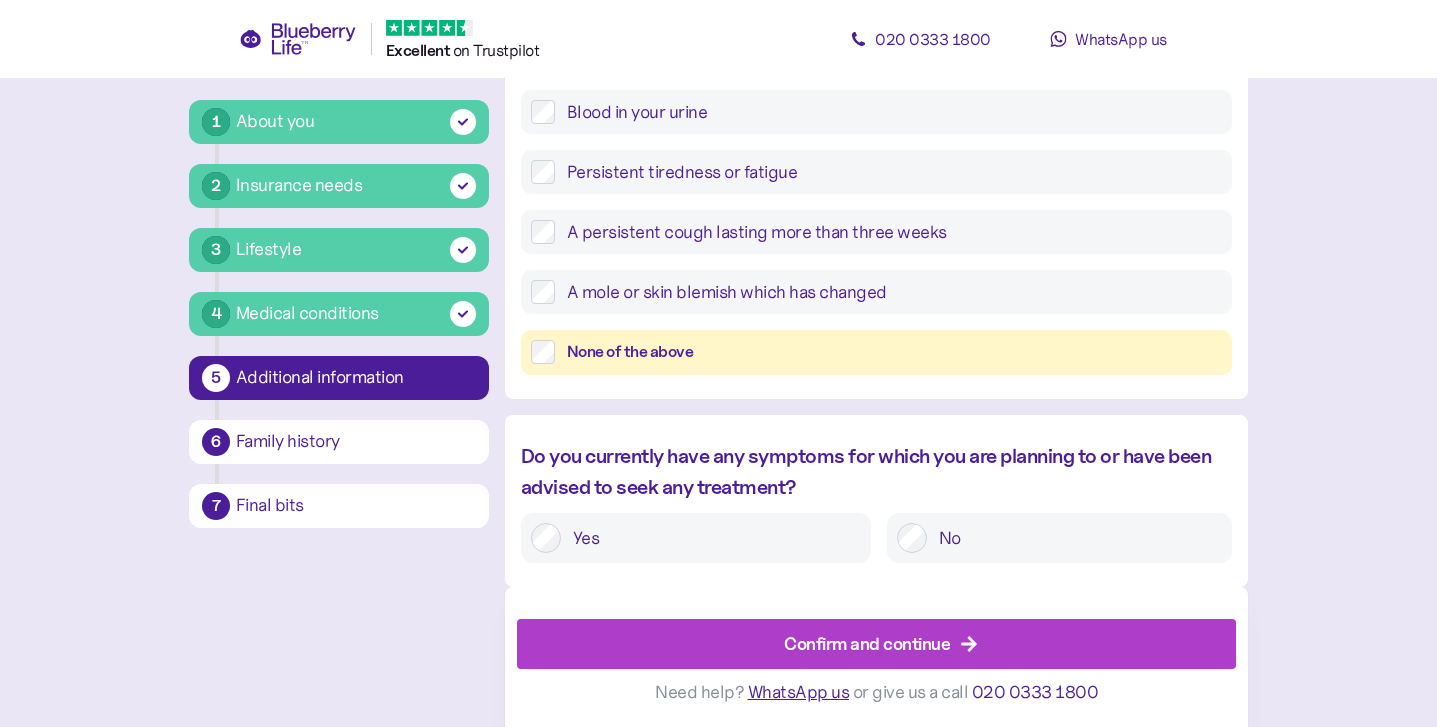 scroll, scrollTop: 916, scrollLeft: 0, axis: vertical 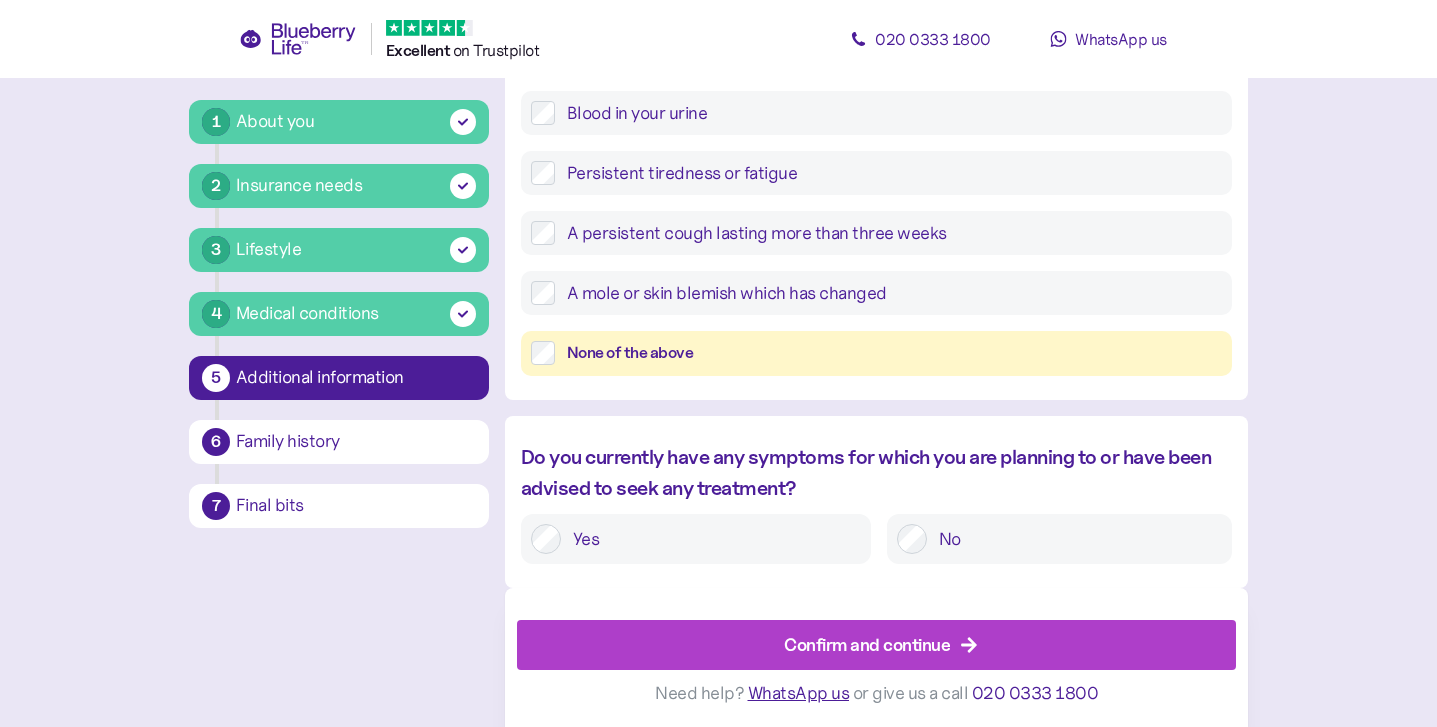 click on "Confirm and continue" at bounding box center (867, 644) 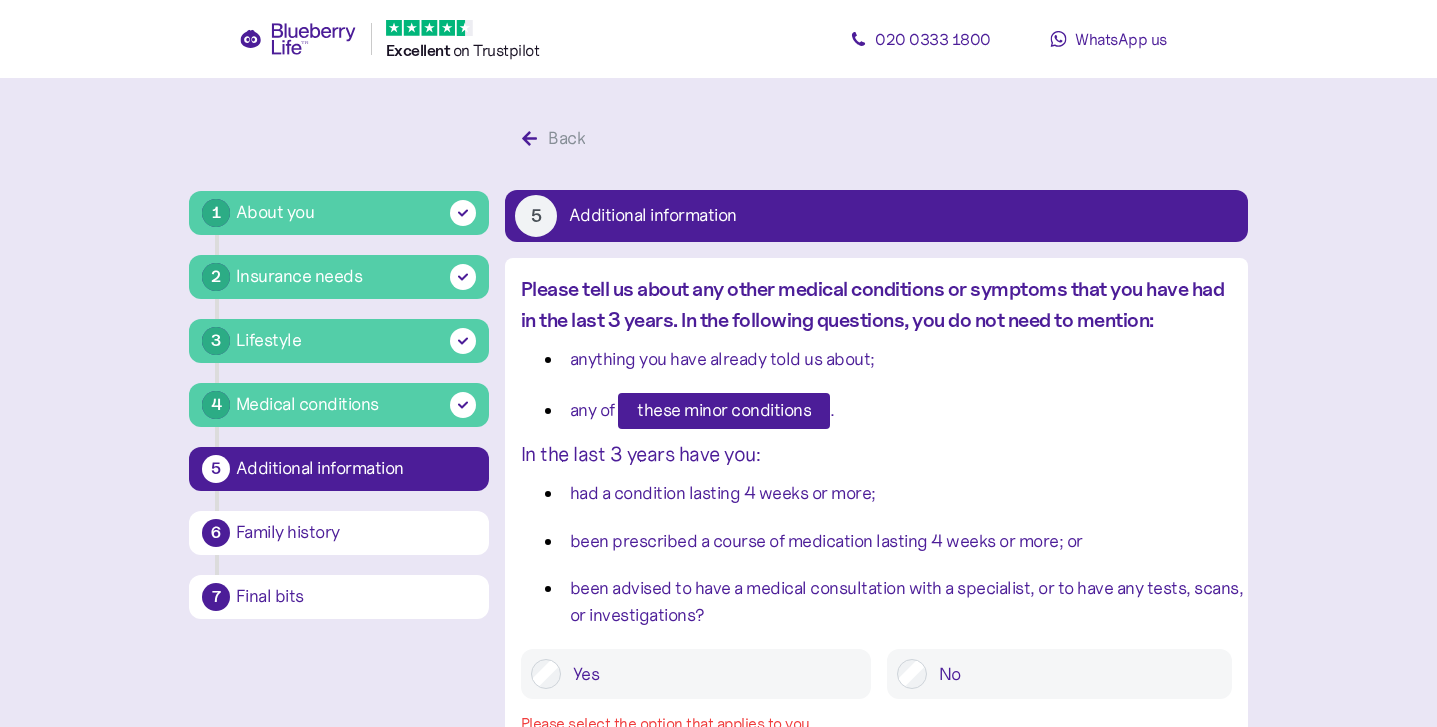 scroll, scrollTop: 0, scrollLeft: 0, axis: both 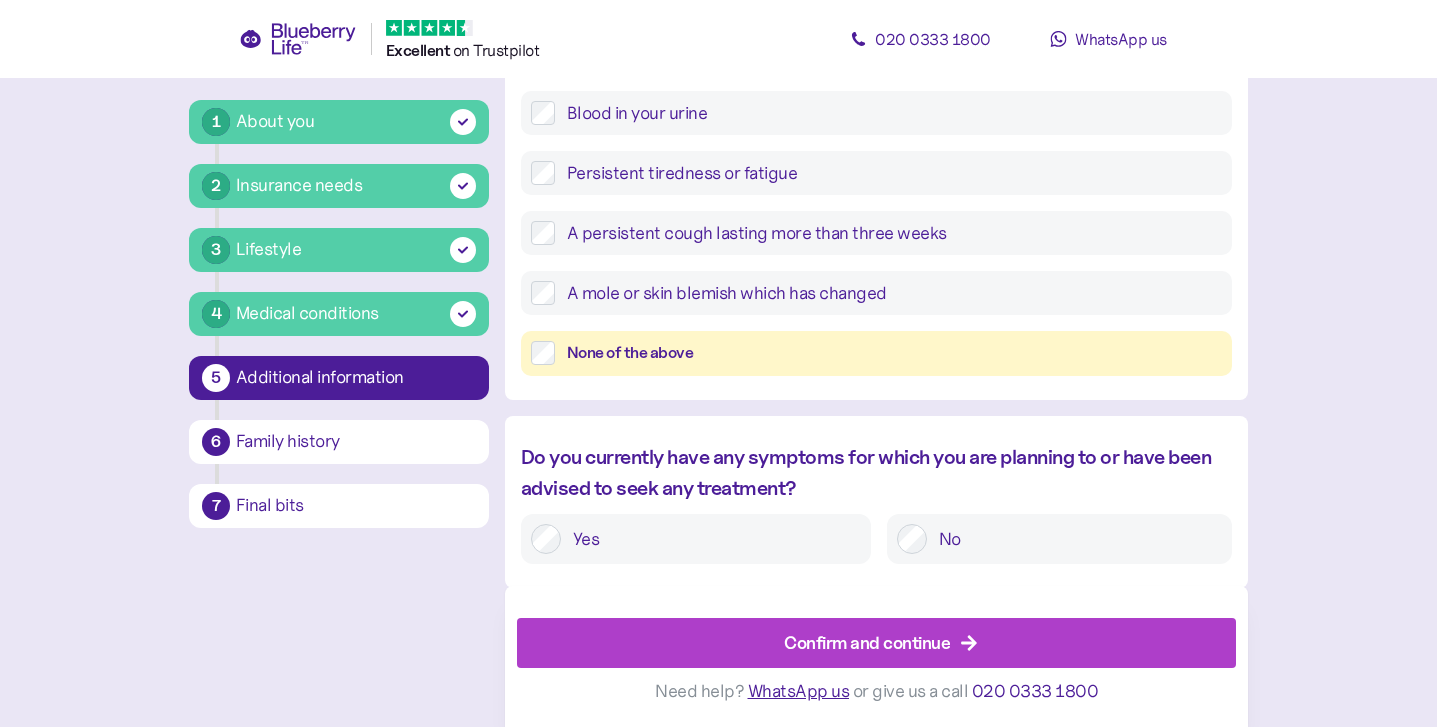 click on "Confirm and continue" at bounding box center [867, 642] 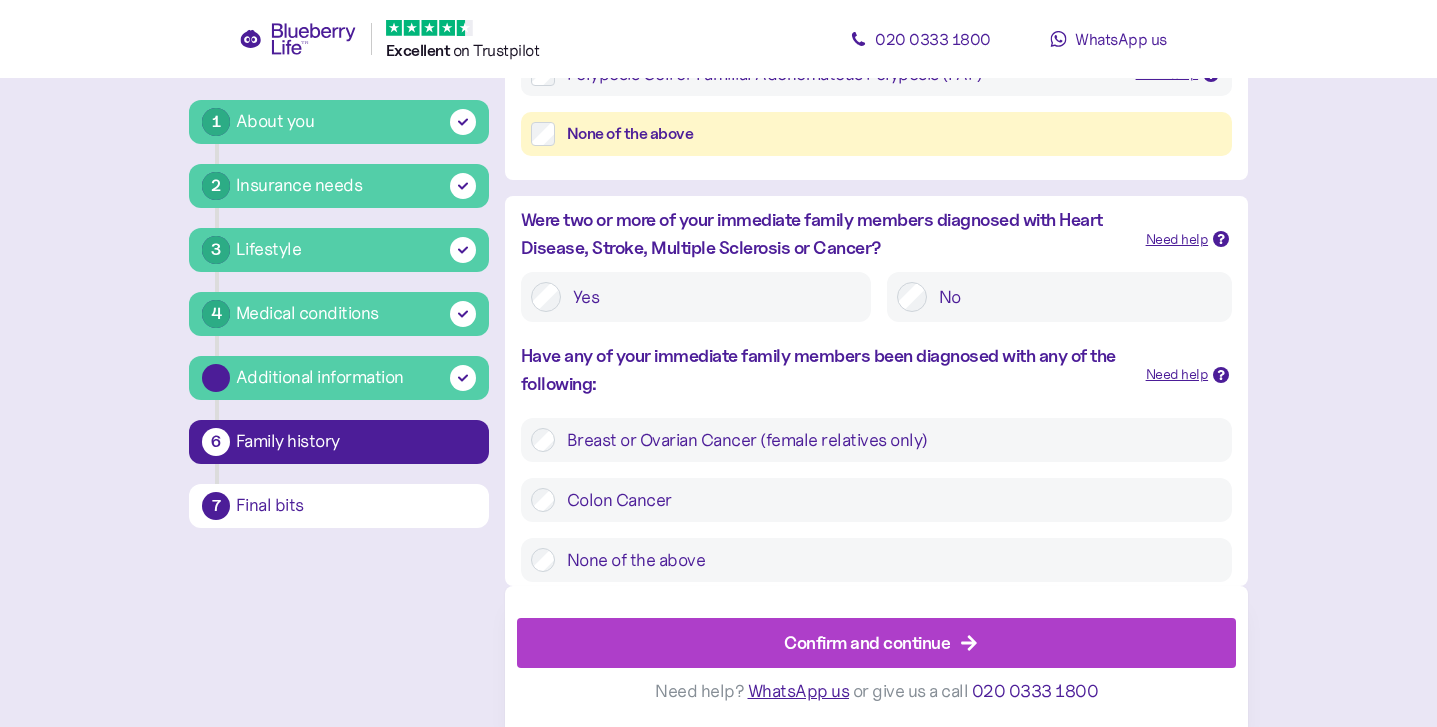 scroll, scrollTop: 38, scrollLeft: 0, axis: vertical 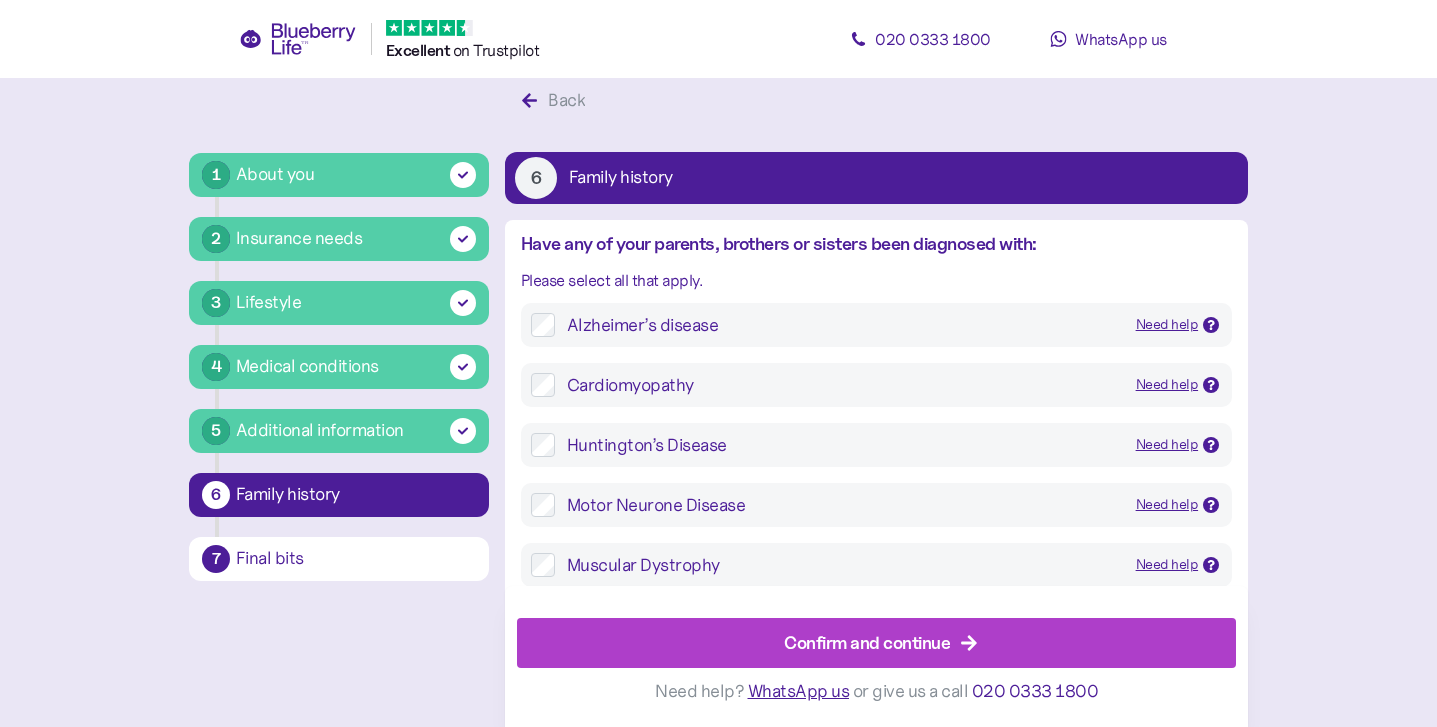 click on "Confirm and continue" at bounding box center (867, 642) 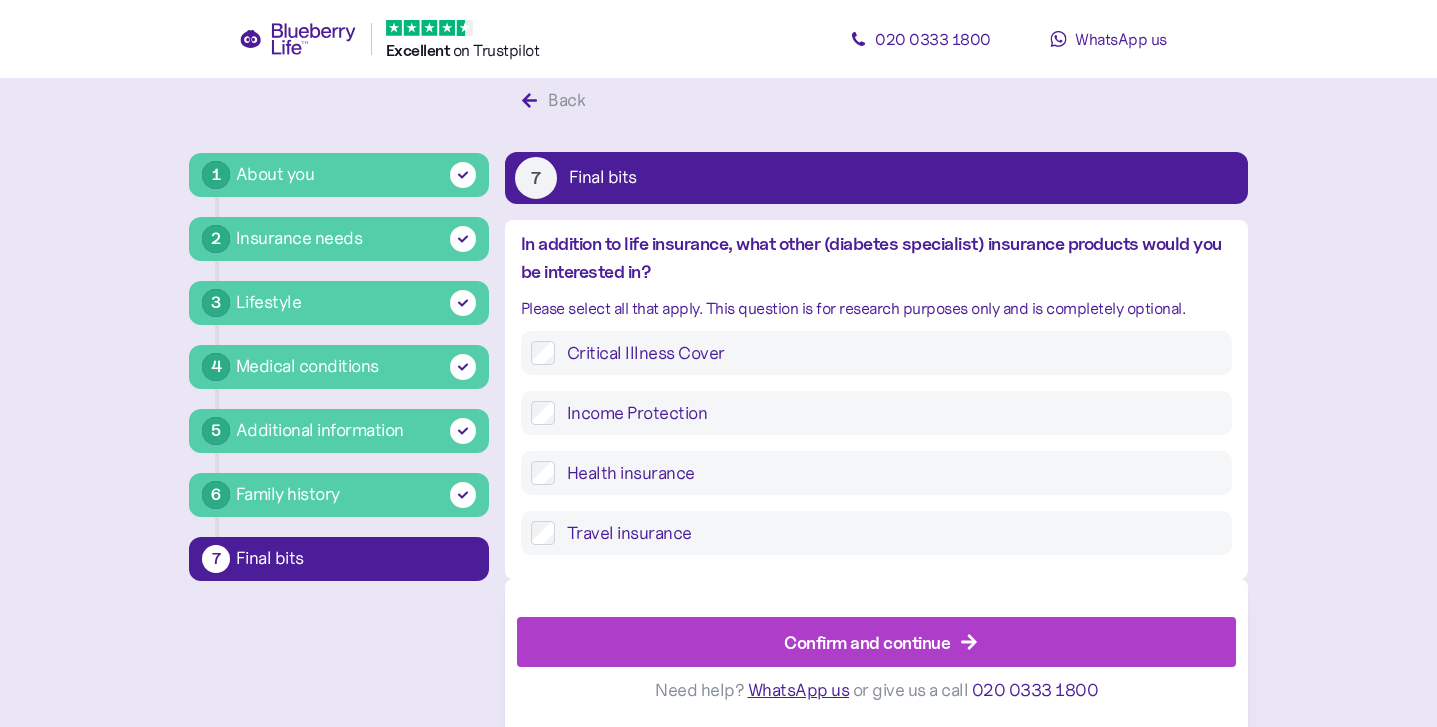 click on "Confirm and continue" at bounding box center [867, 642] 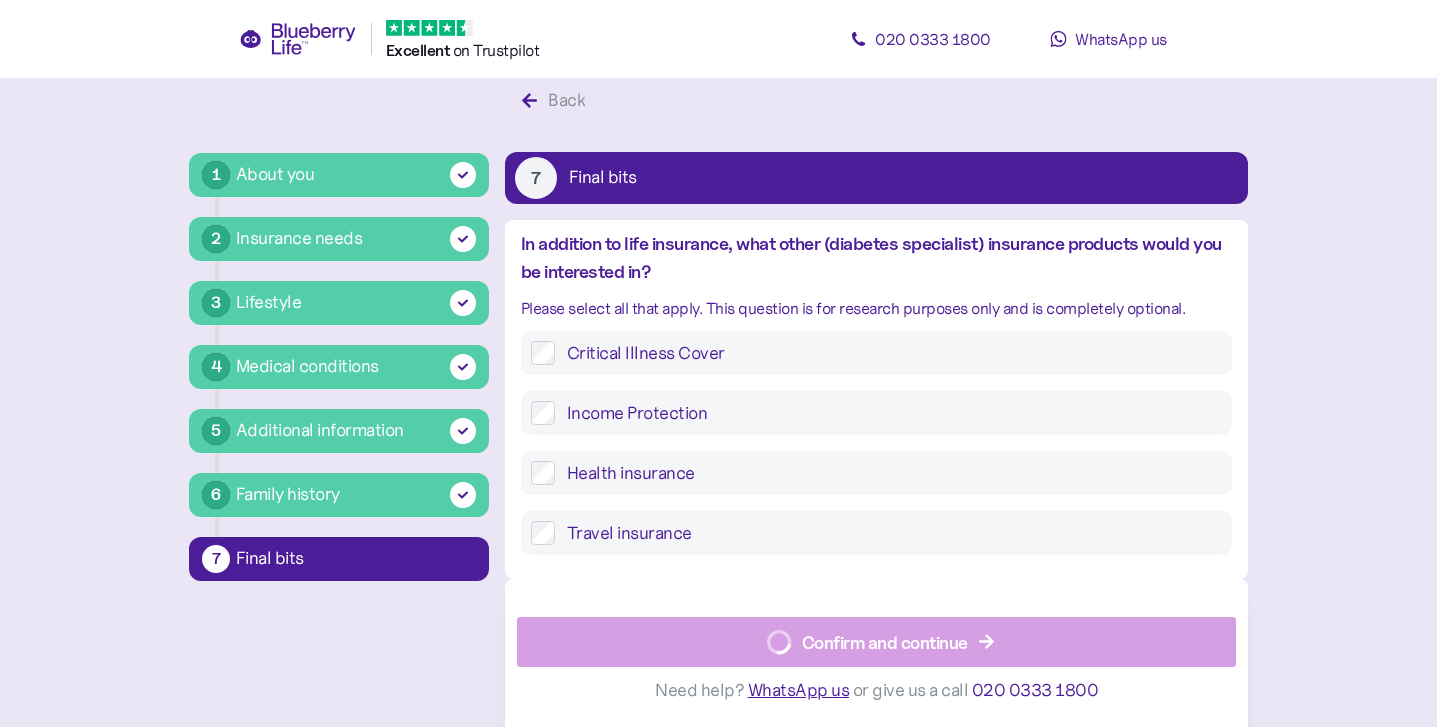 scroll, scrollTop: 0, scrollLeft: 0, axis: both 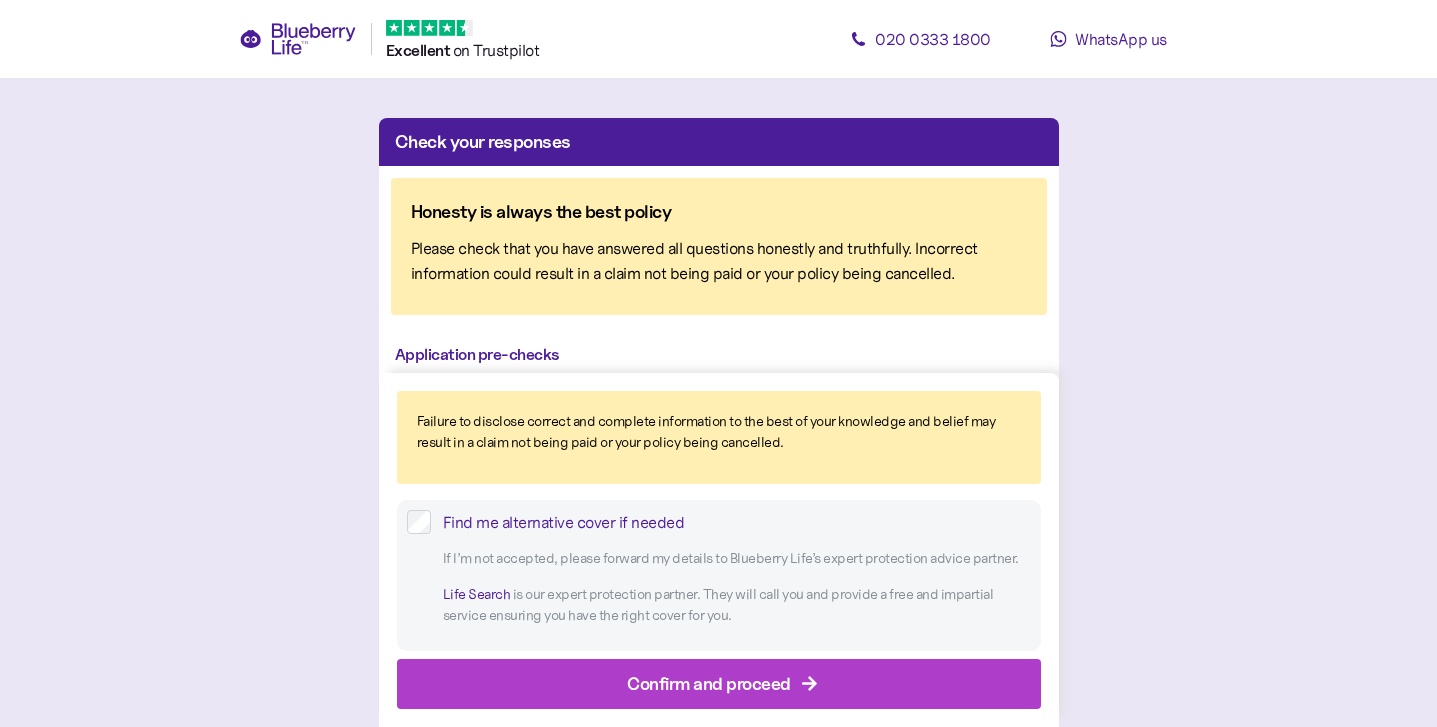 click on "Confirm and proceed" at bounding box center (723, 684) 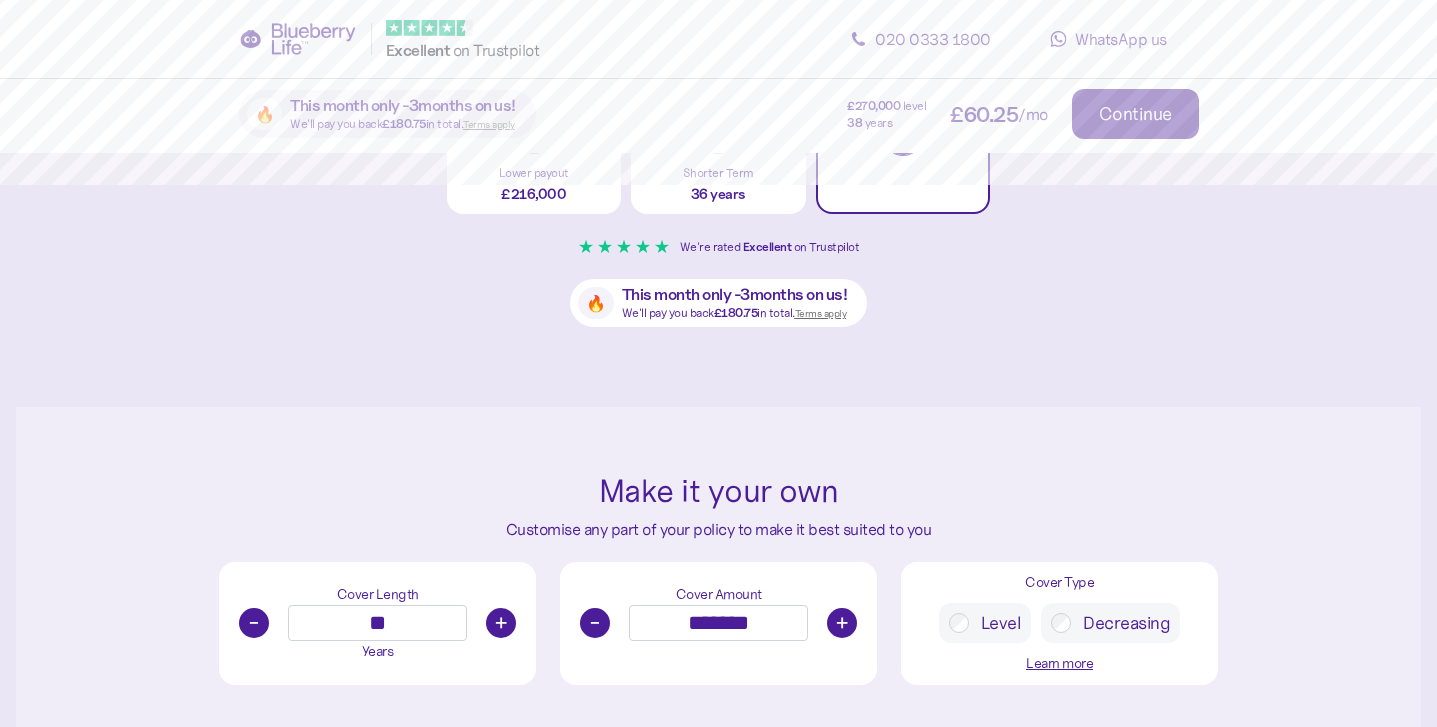 scroll, scrollTop: 541, scrollLeft: 0, axis: vertical 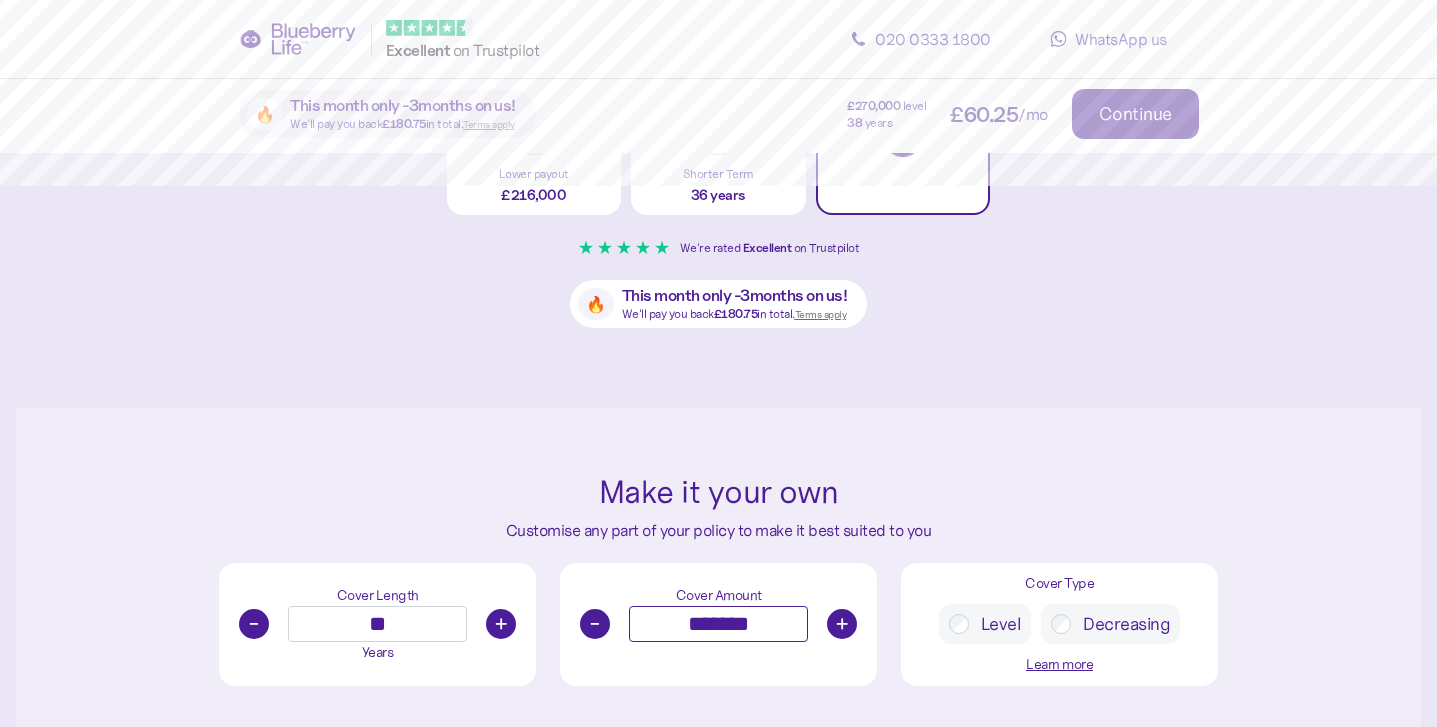 click on "*******" at bounding box center [718, 624] 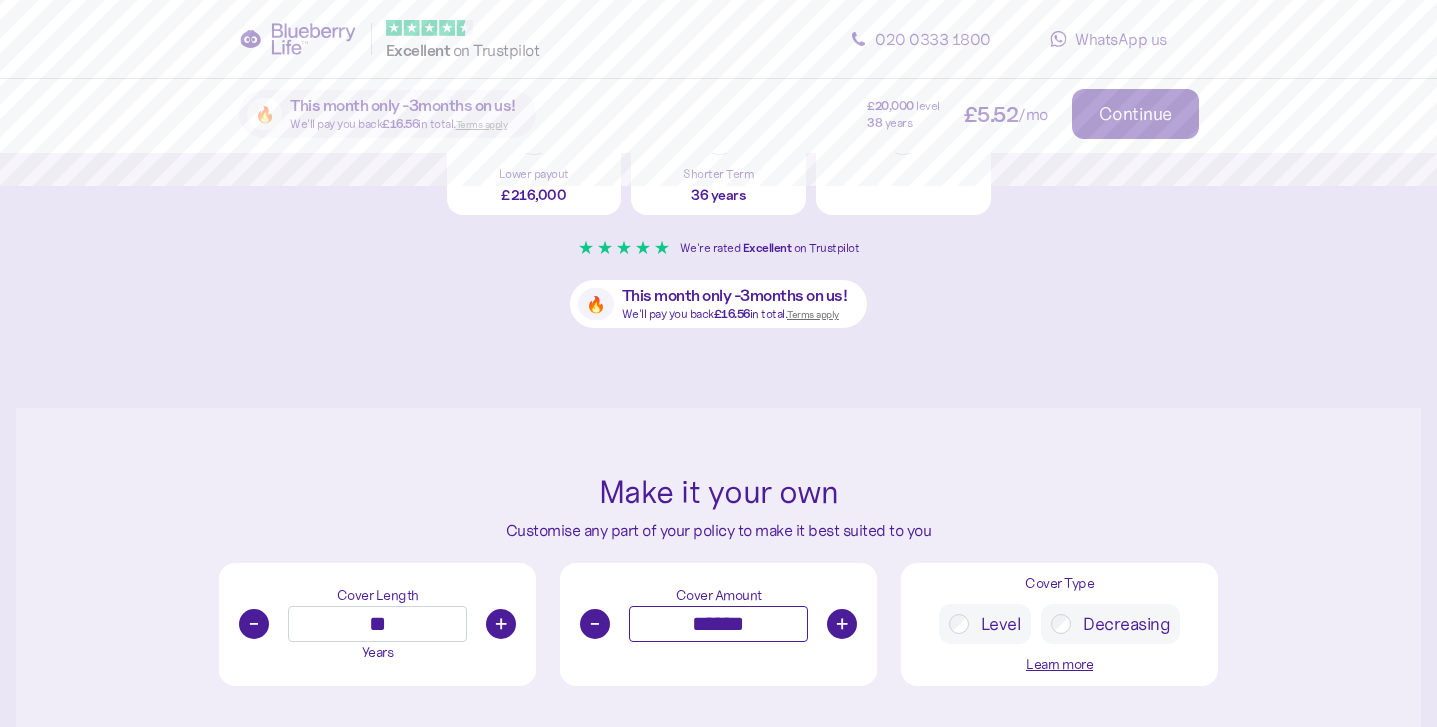 type on "*******" 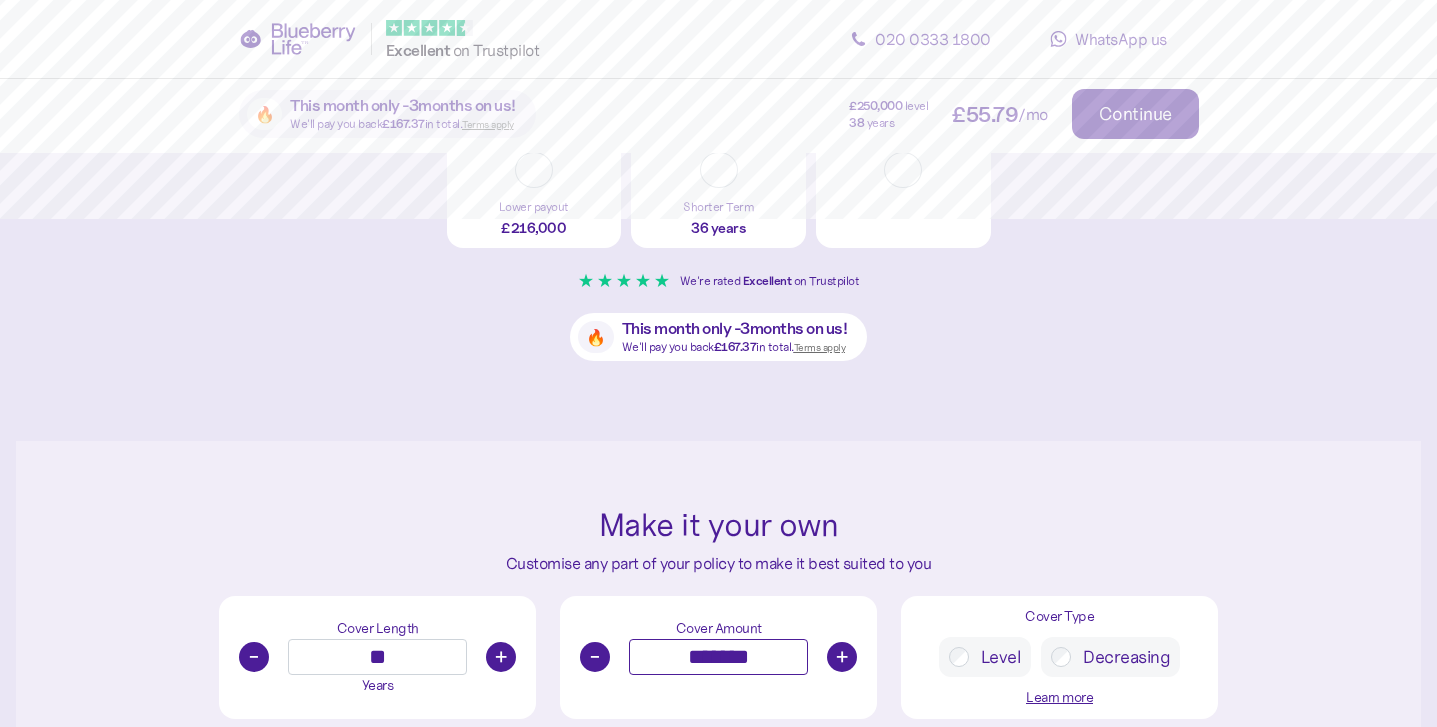 scroll, scrollTop: 506, scrollLeft: 0, axis: vertical 